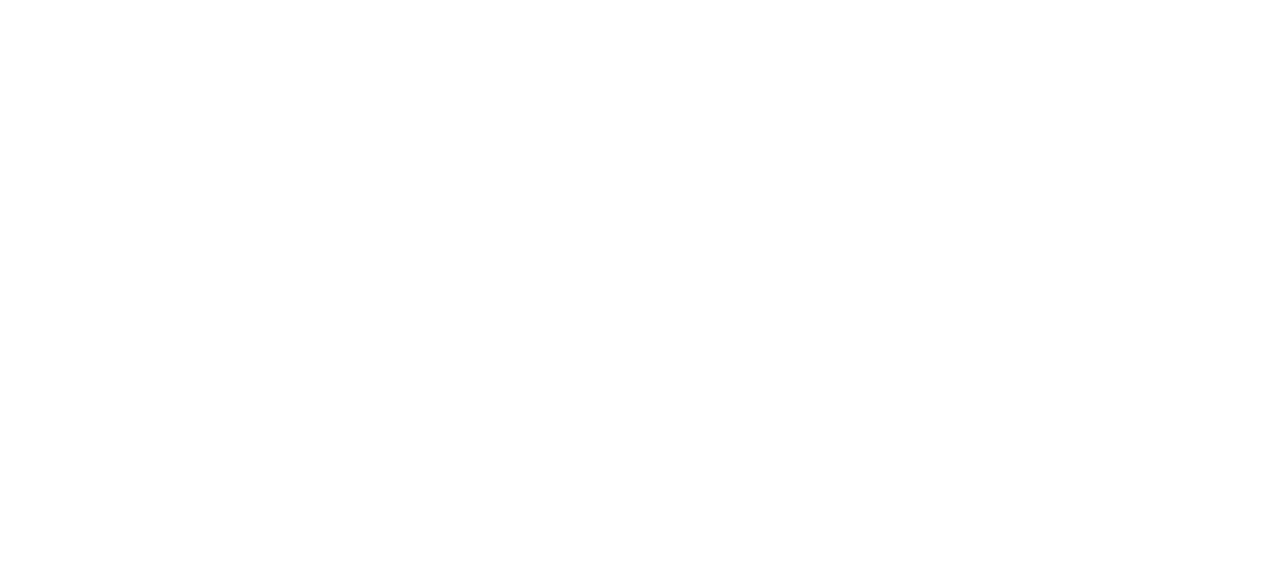 scroll, scrollTop: 0, scrollLeft: 0, axis: both 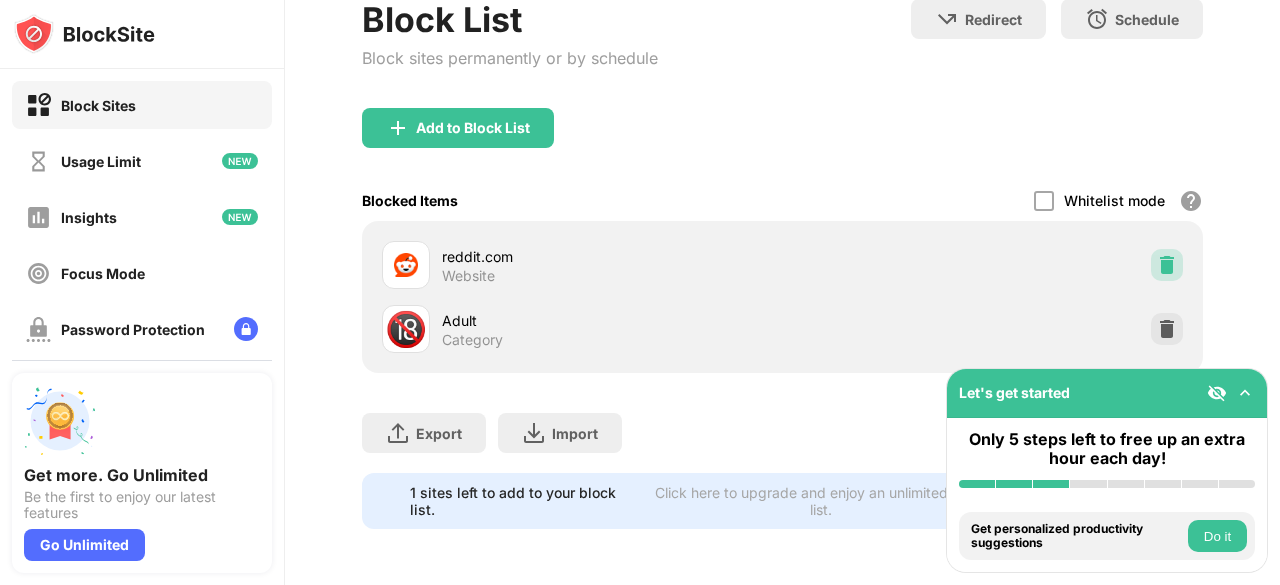 click at bounding box center [1167, 265] 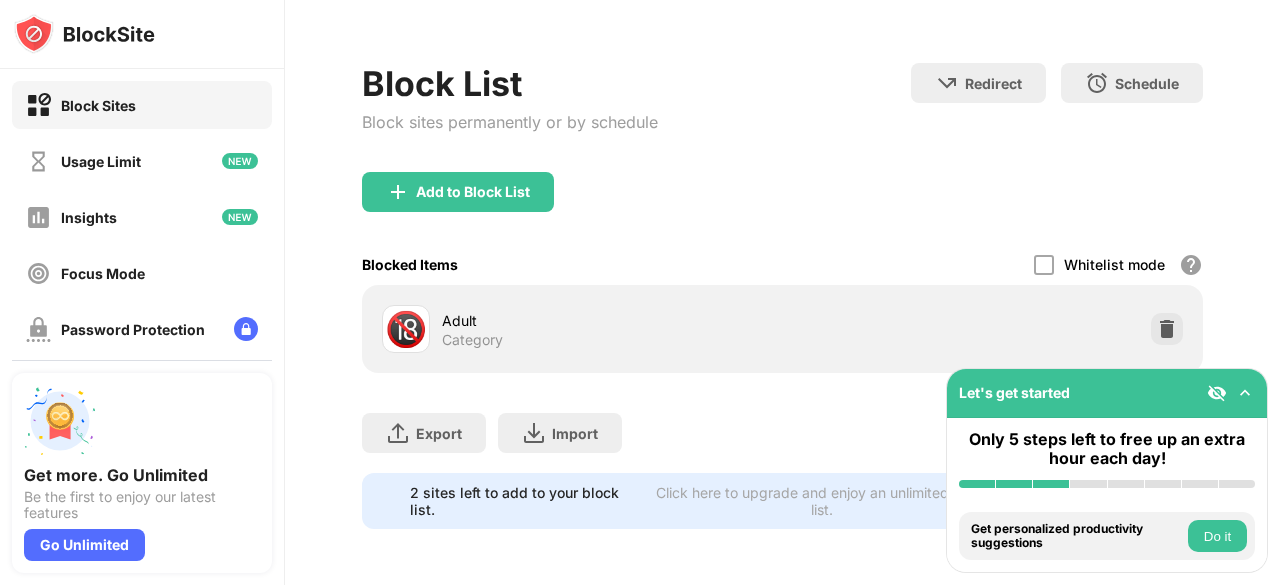 scroll, scrollTop: 250, scrollLeft: 0, axis: vertical 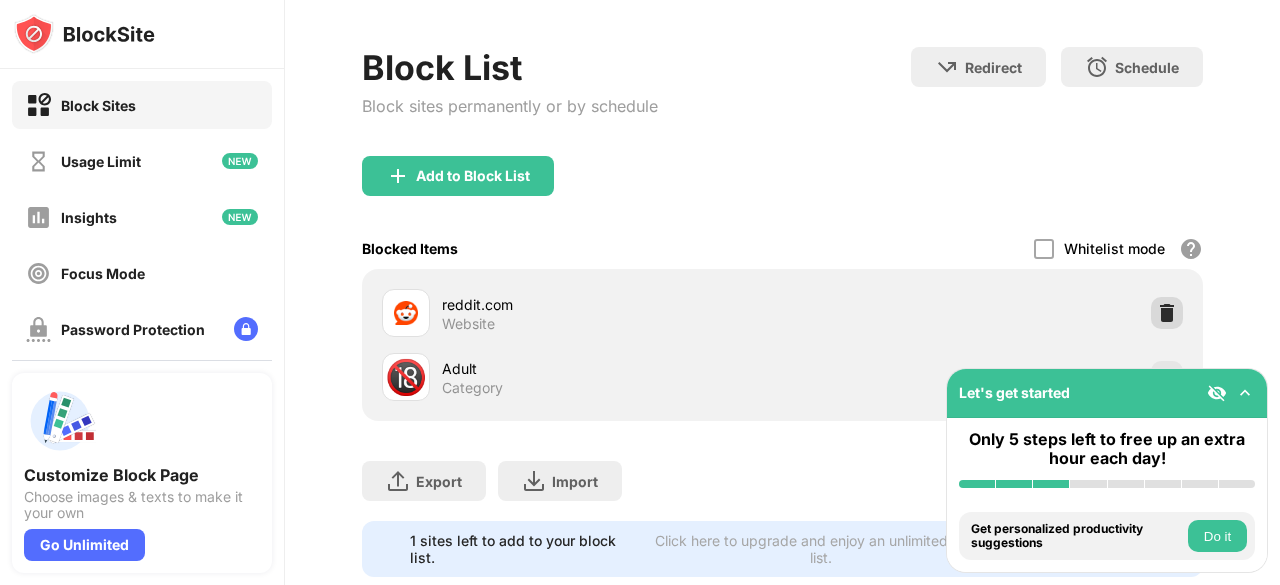 click at bounding box center [1167, 313] 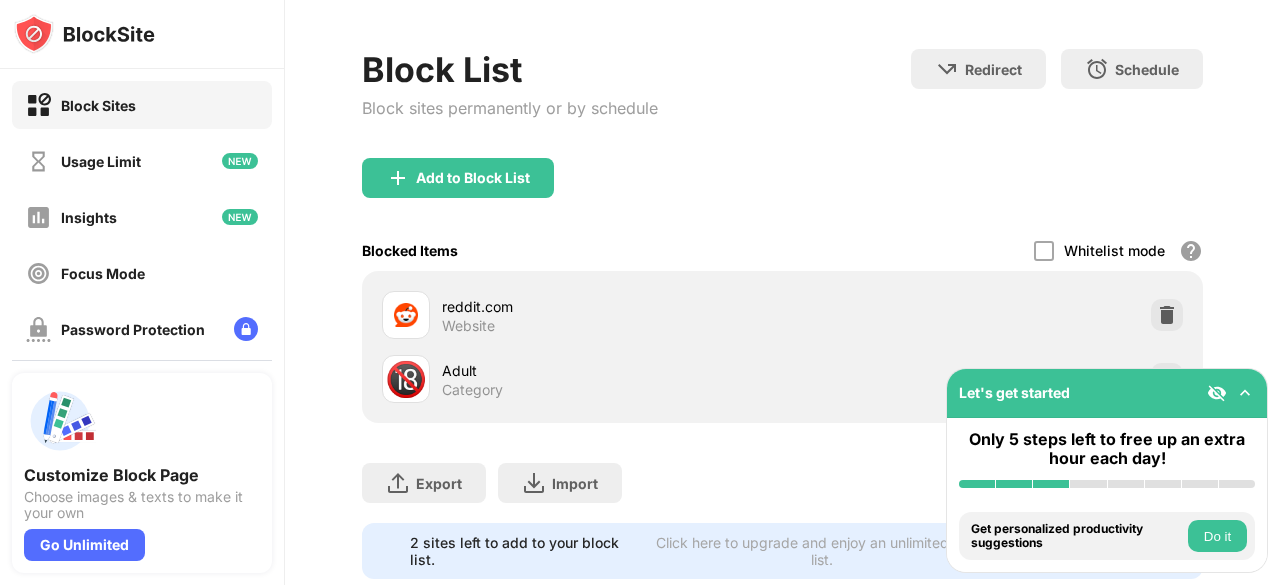 click at bounding box center [1167, 379] 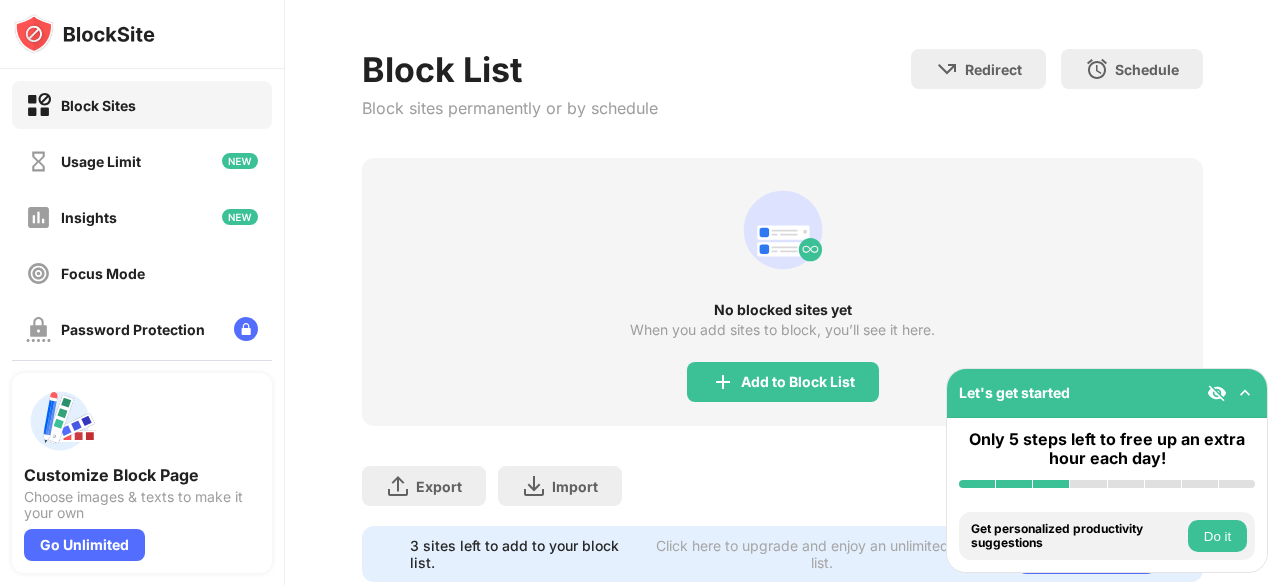 scroll, scrollTop: 252, scrollLeft: 0, axis: vertical 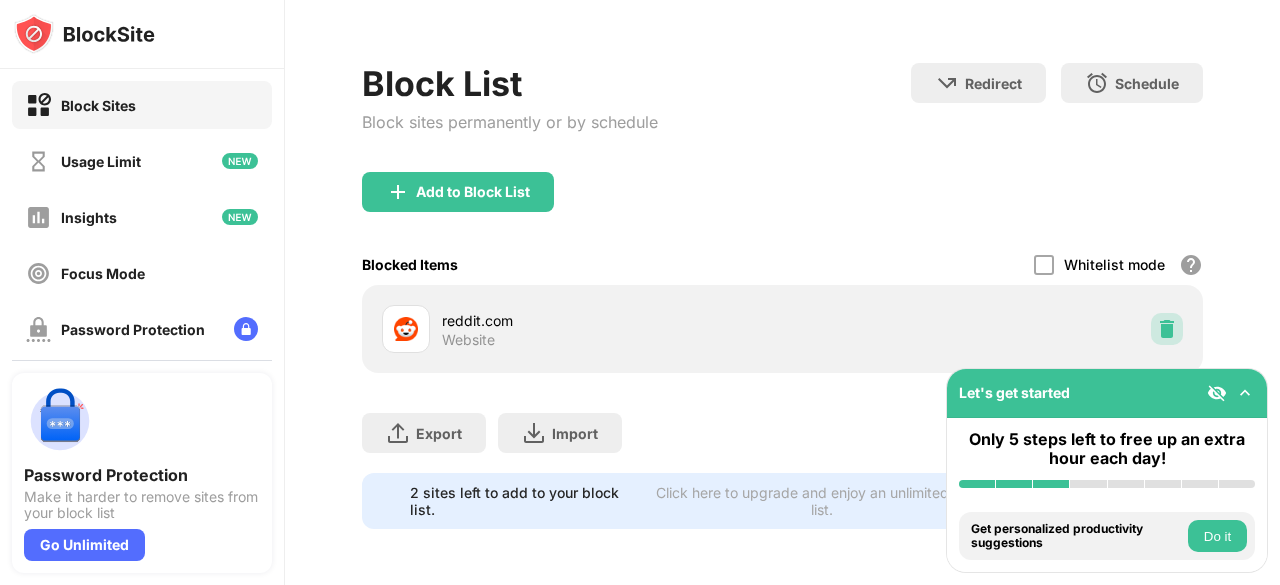 click at bounding box center [1167, 329] 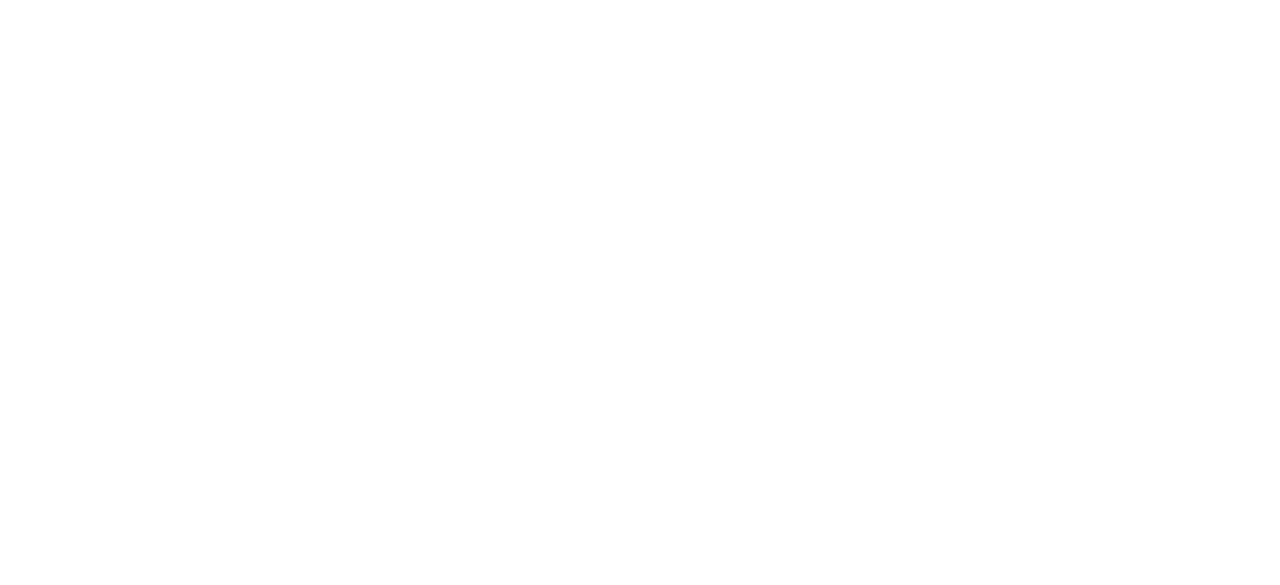 scroll, scrollTop: 0, scrollLeft: 0, axis: both 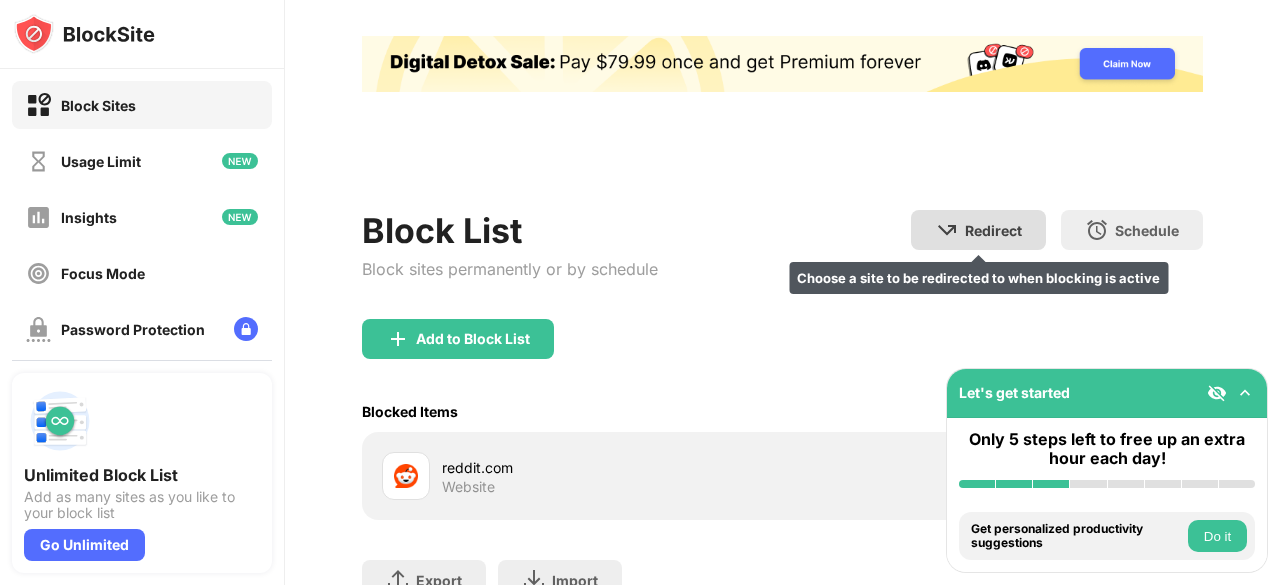 click on "Choose a site to be redirected to when blocking is active" at bounding box center [978, 278] 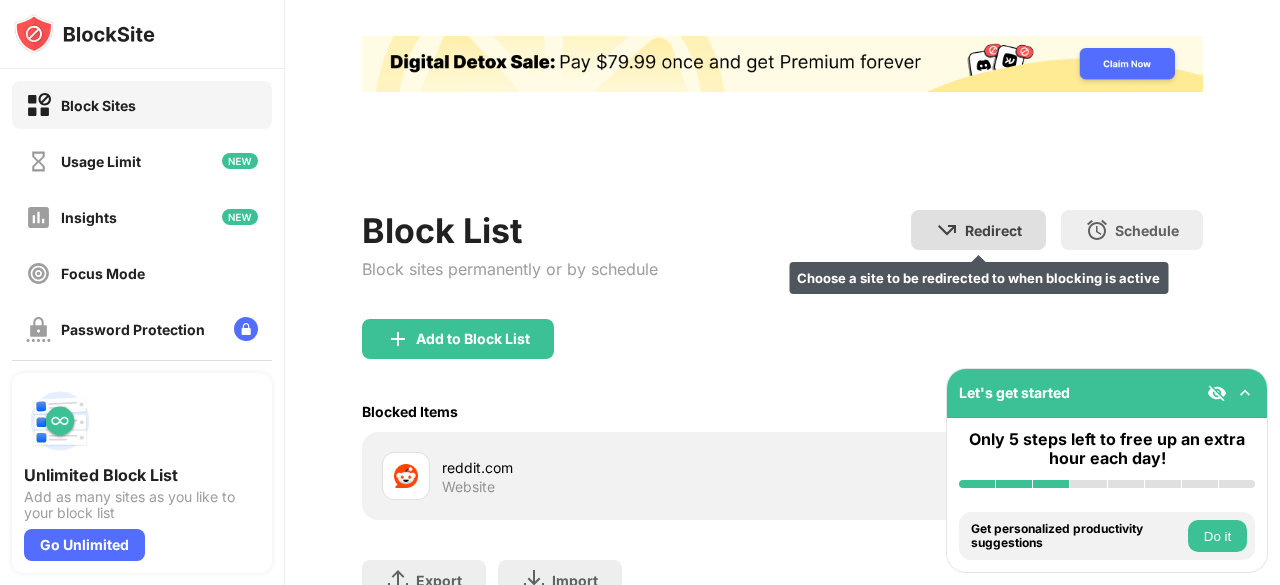 scroll, scrollTop: 250, scrollLeft: 0, axis: vertical 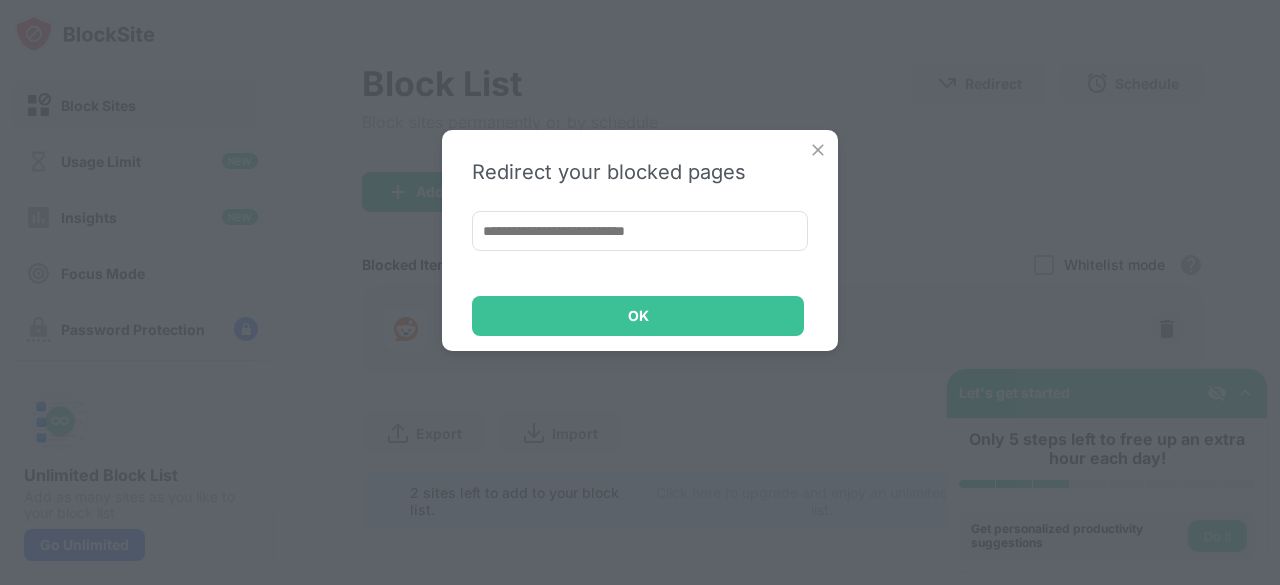 click at bounding box center [818, 150] 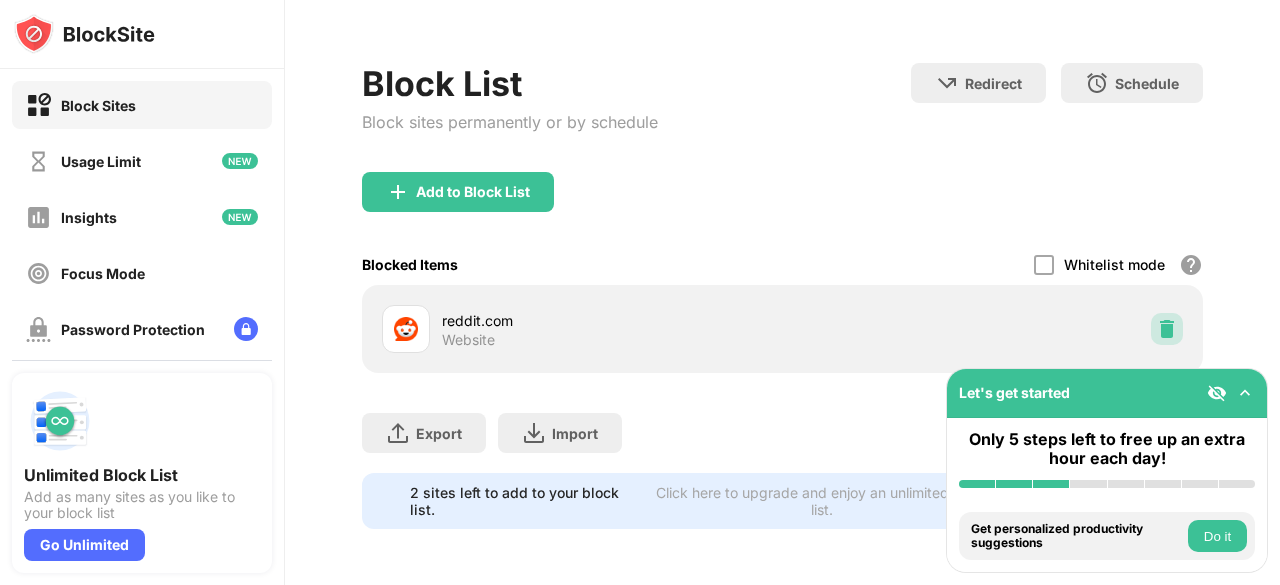 click at bounding box center [1167, 329] 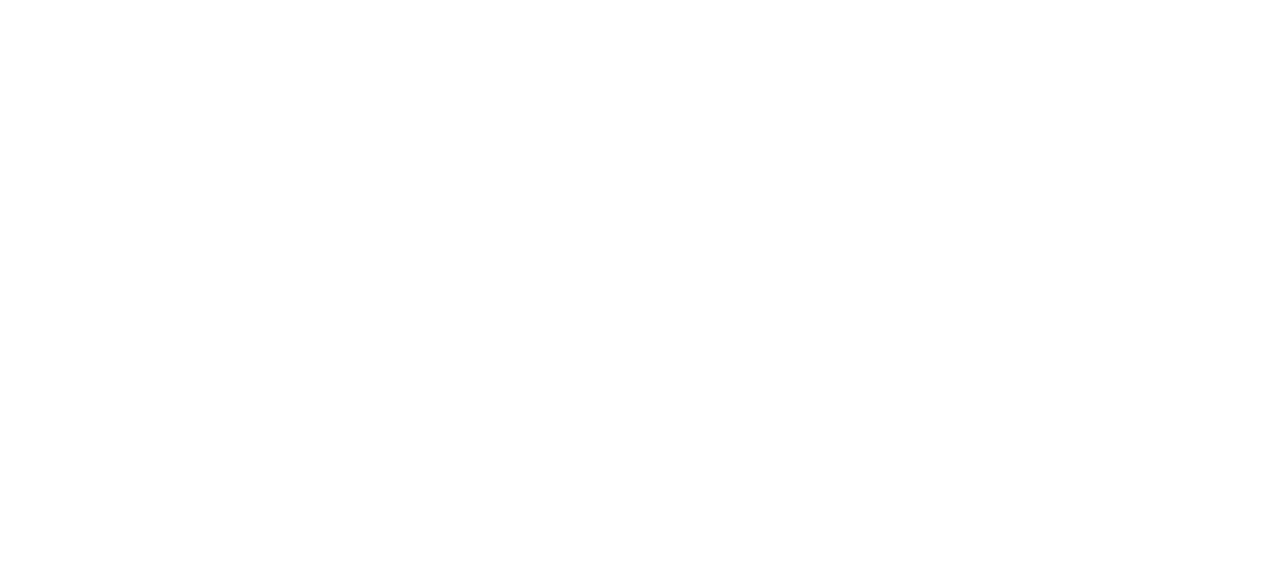 scroll, scrollTop: 0, scrollLeft: 0, axis: both 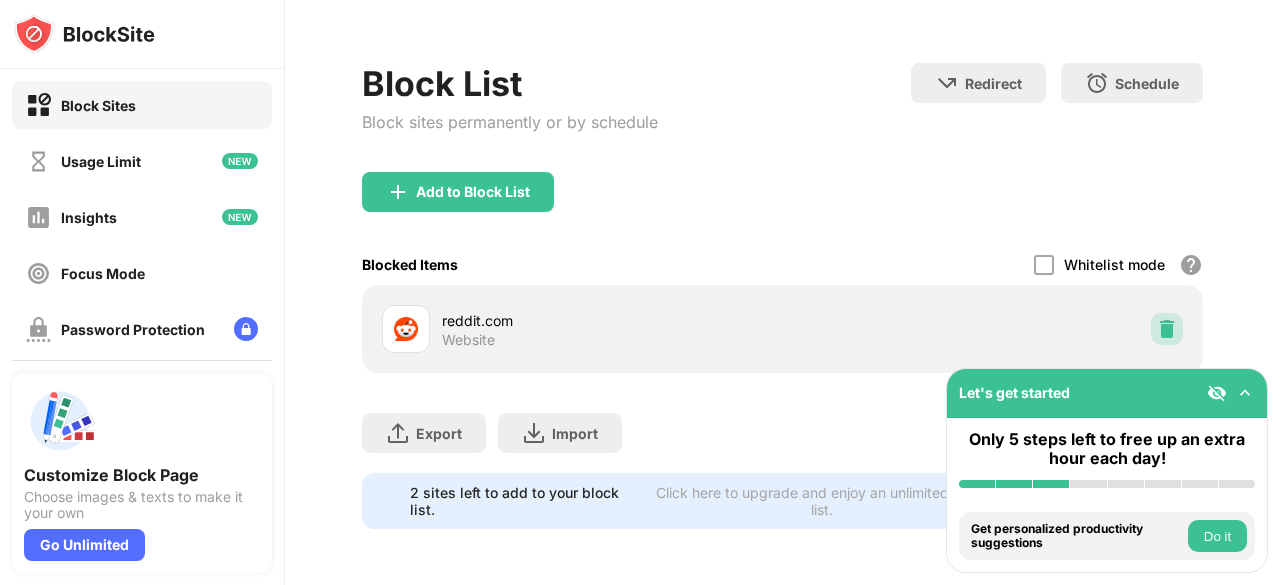 click at bounding box center [1167, 329] 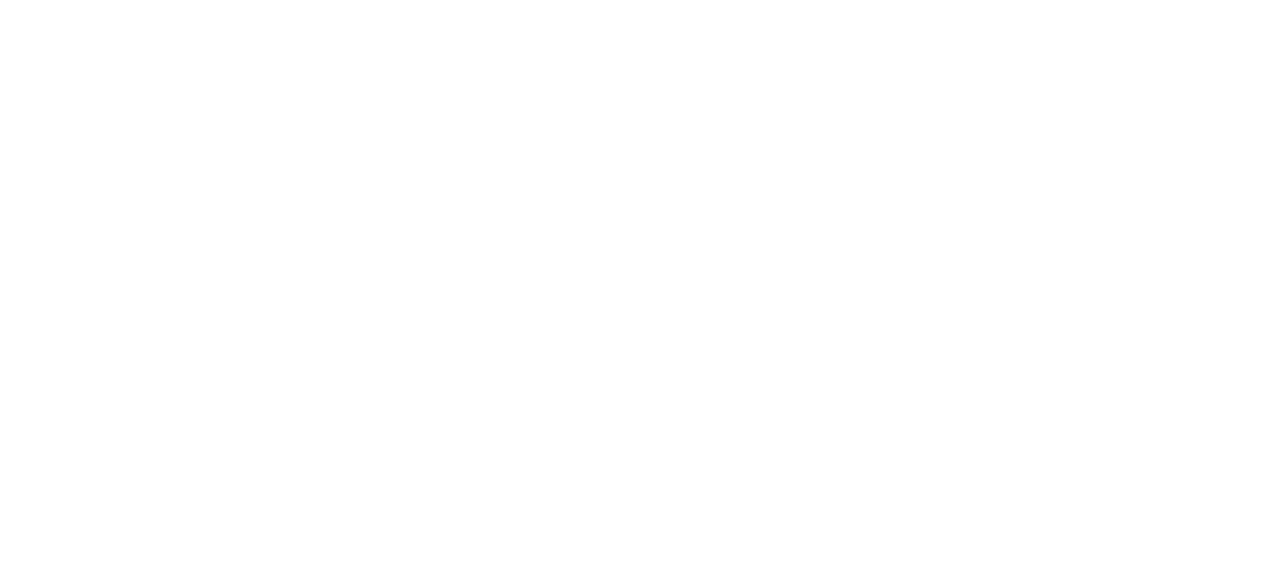 scroll, scrollTop: 0, scrollLeft: 0, axis: both 